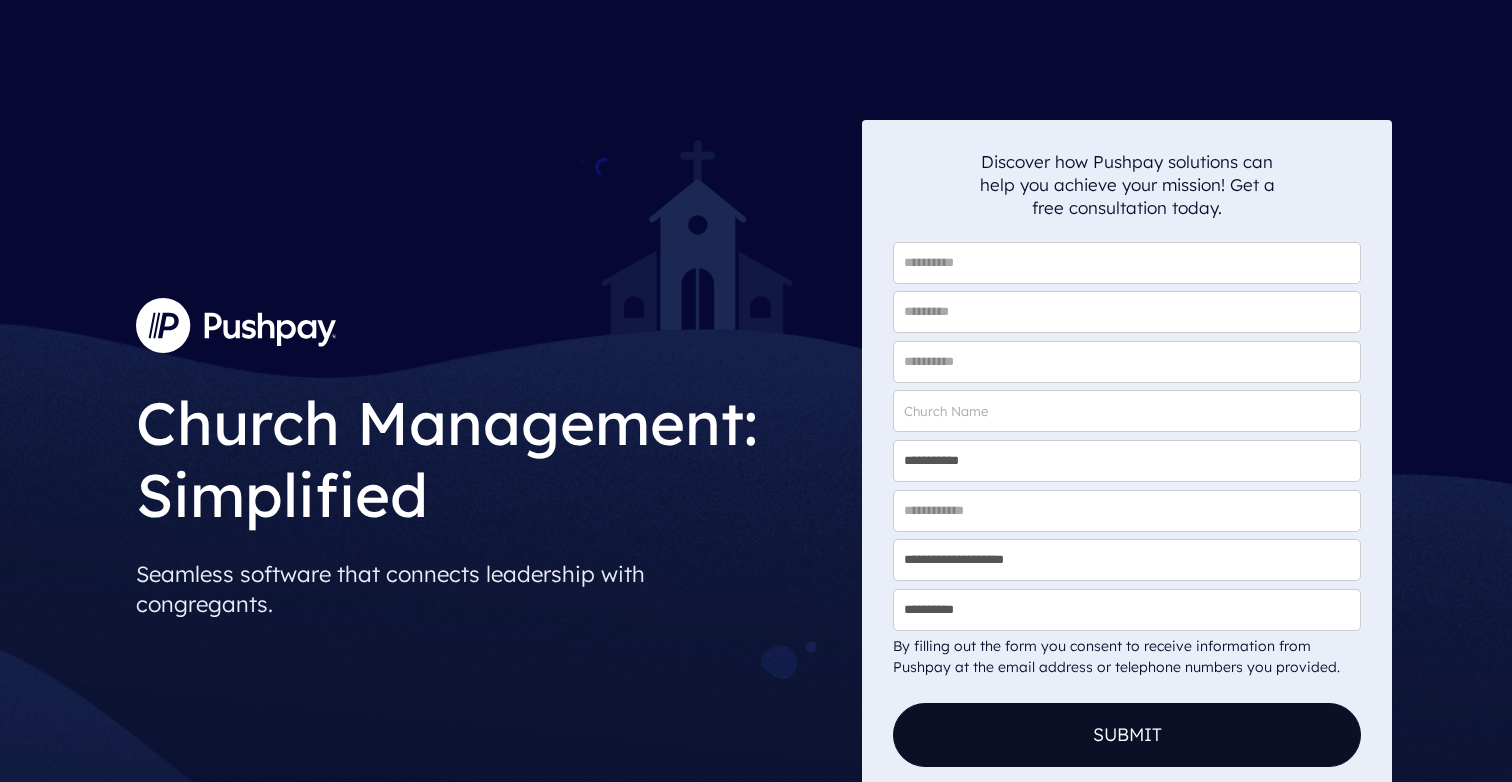 scroll, scrollTop: 147, scrollLeft: 0, axis: vertical 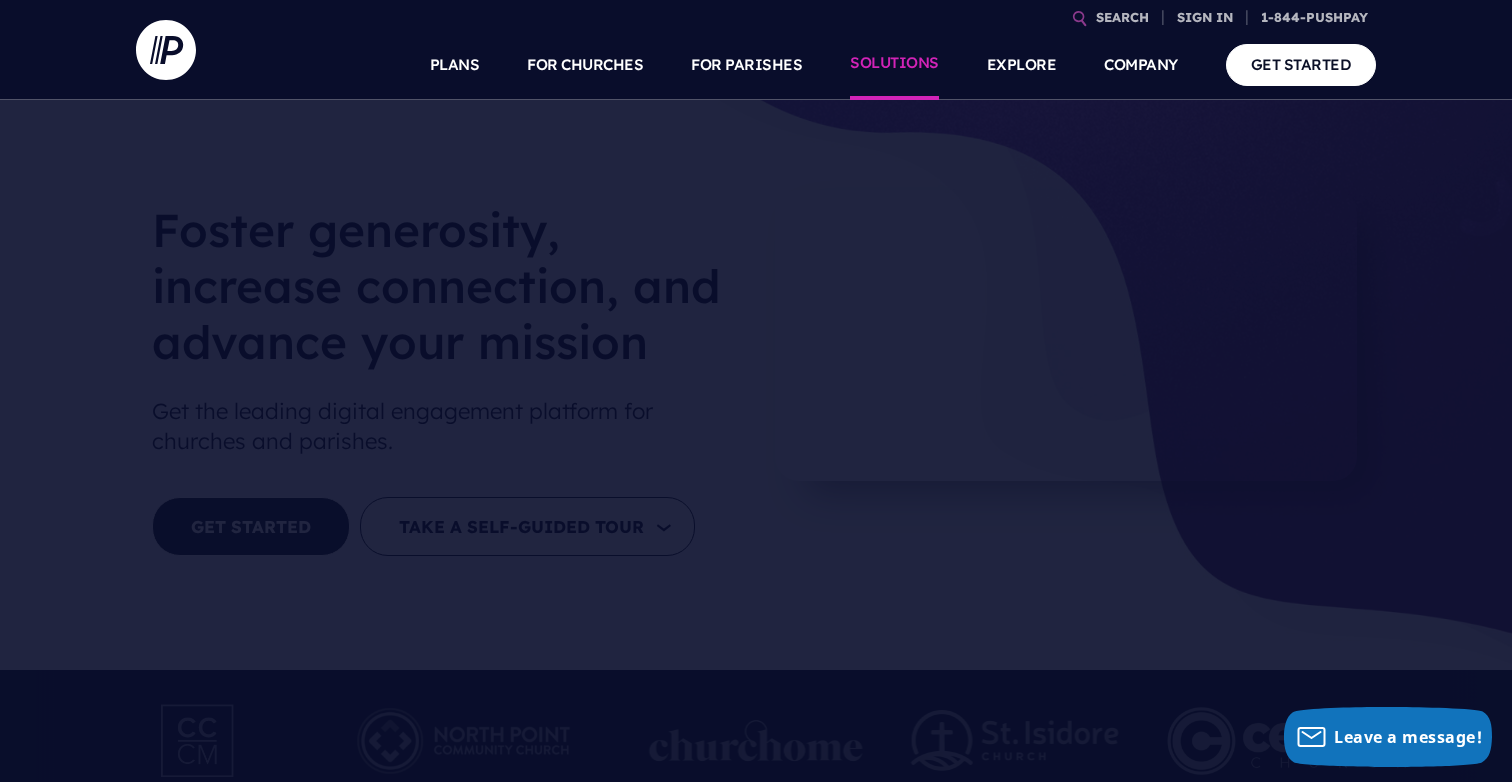click on "SOLUTIONS" at bounding box center (894, 65) 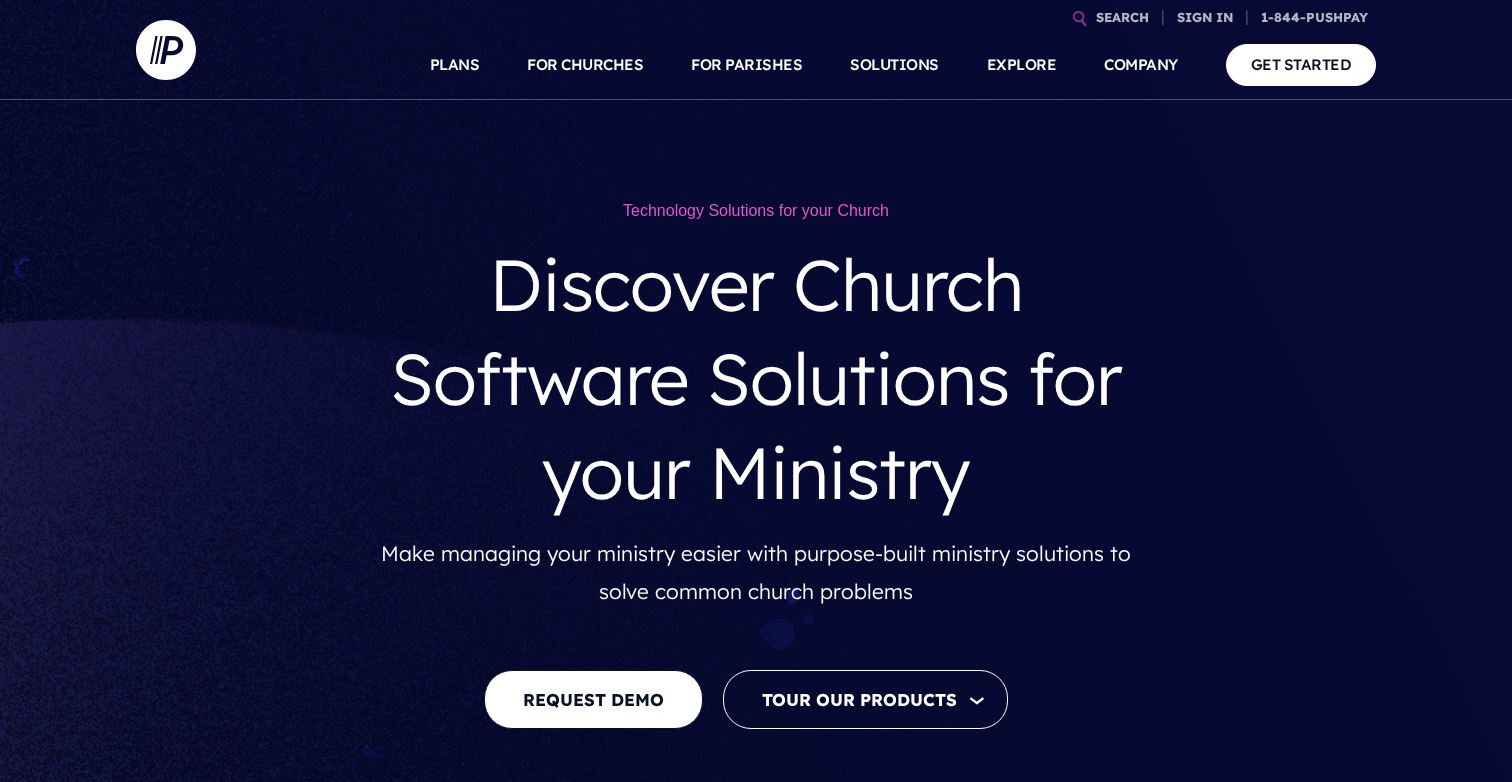 scroll, scrollTop: 0, scrollLeft: 0, axis: both 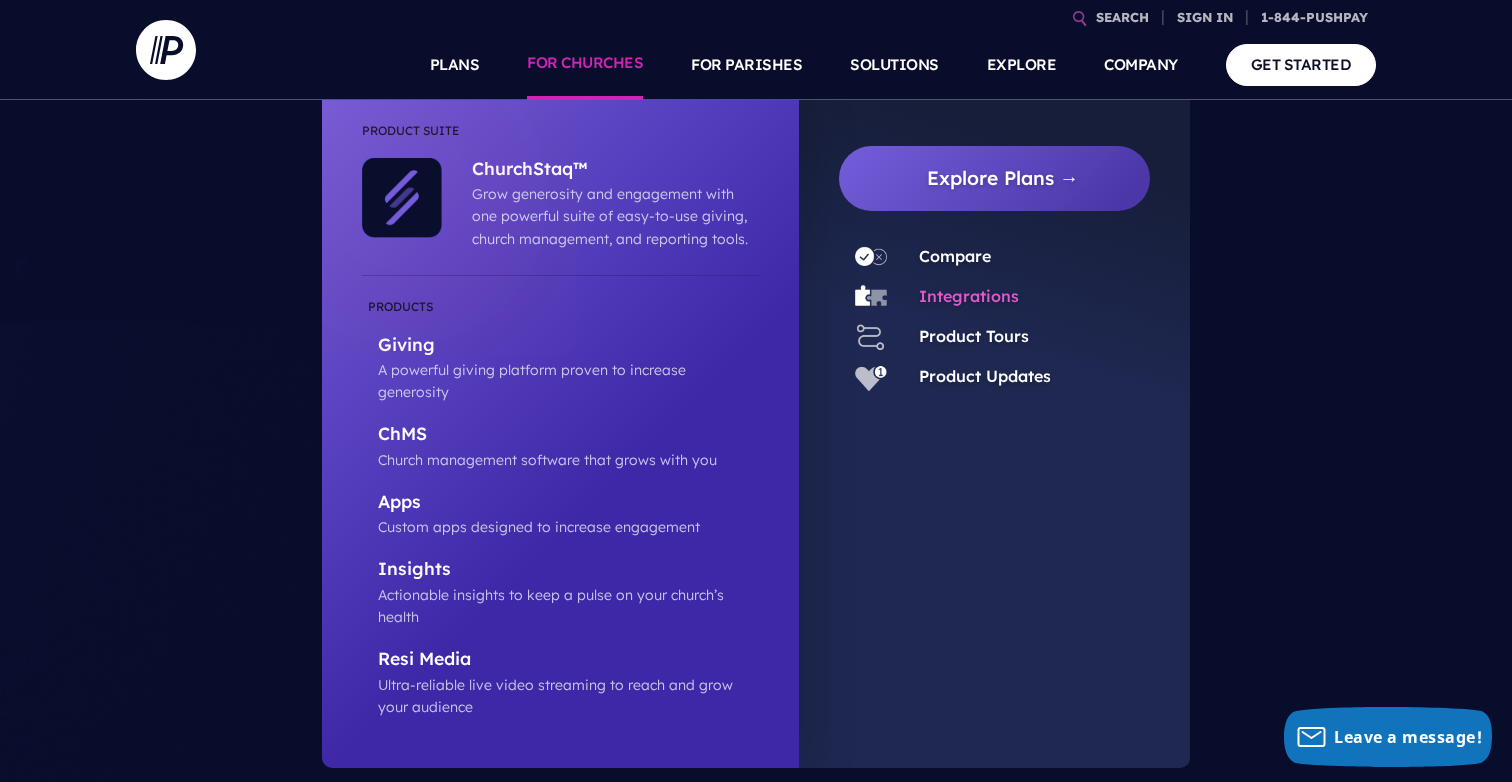 click on "Integrations" at bounding box center [969, 296] 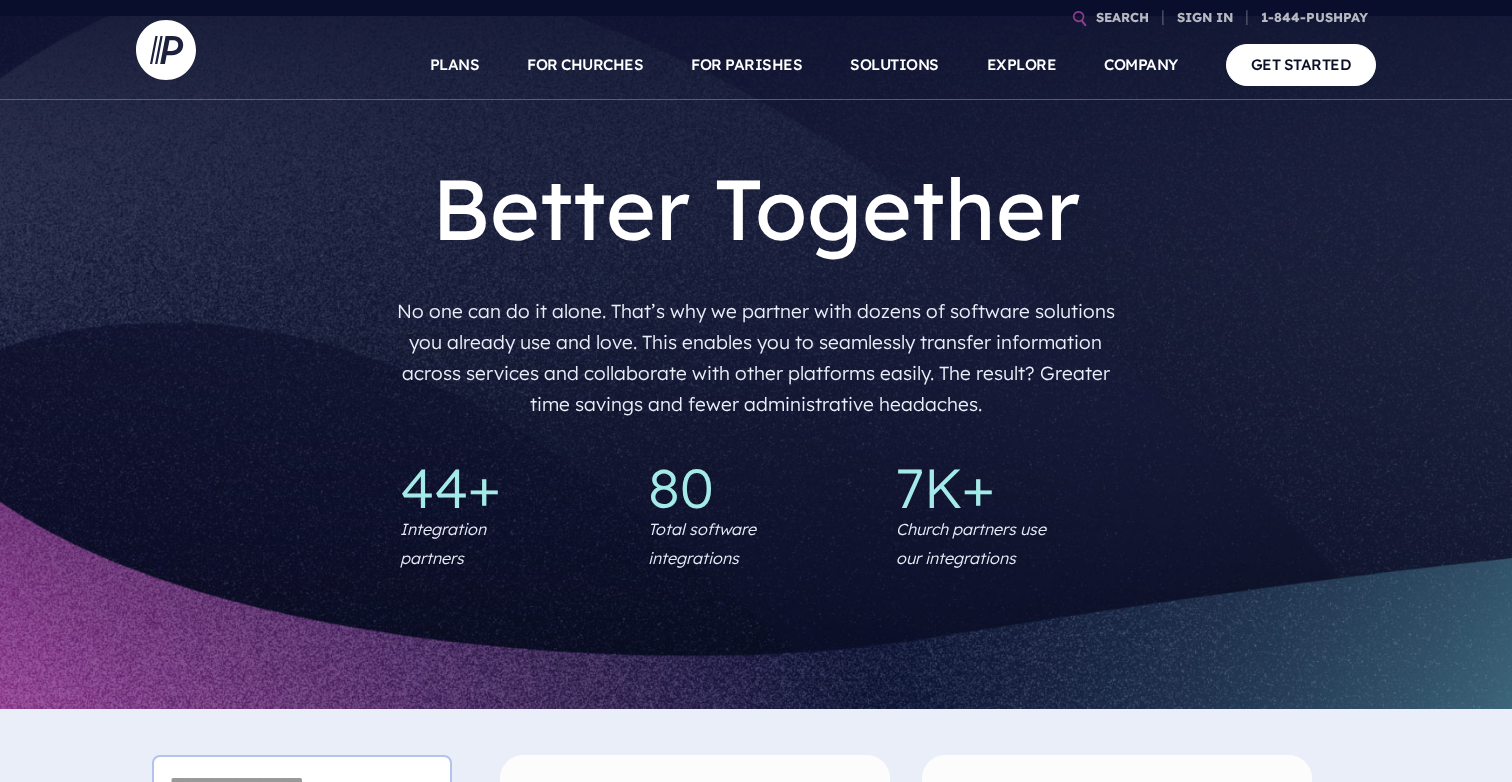 scroll, scrollTop: 0, scrollLeft: 0, axis: both 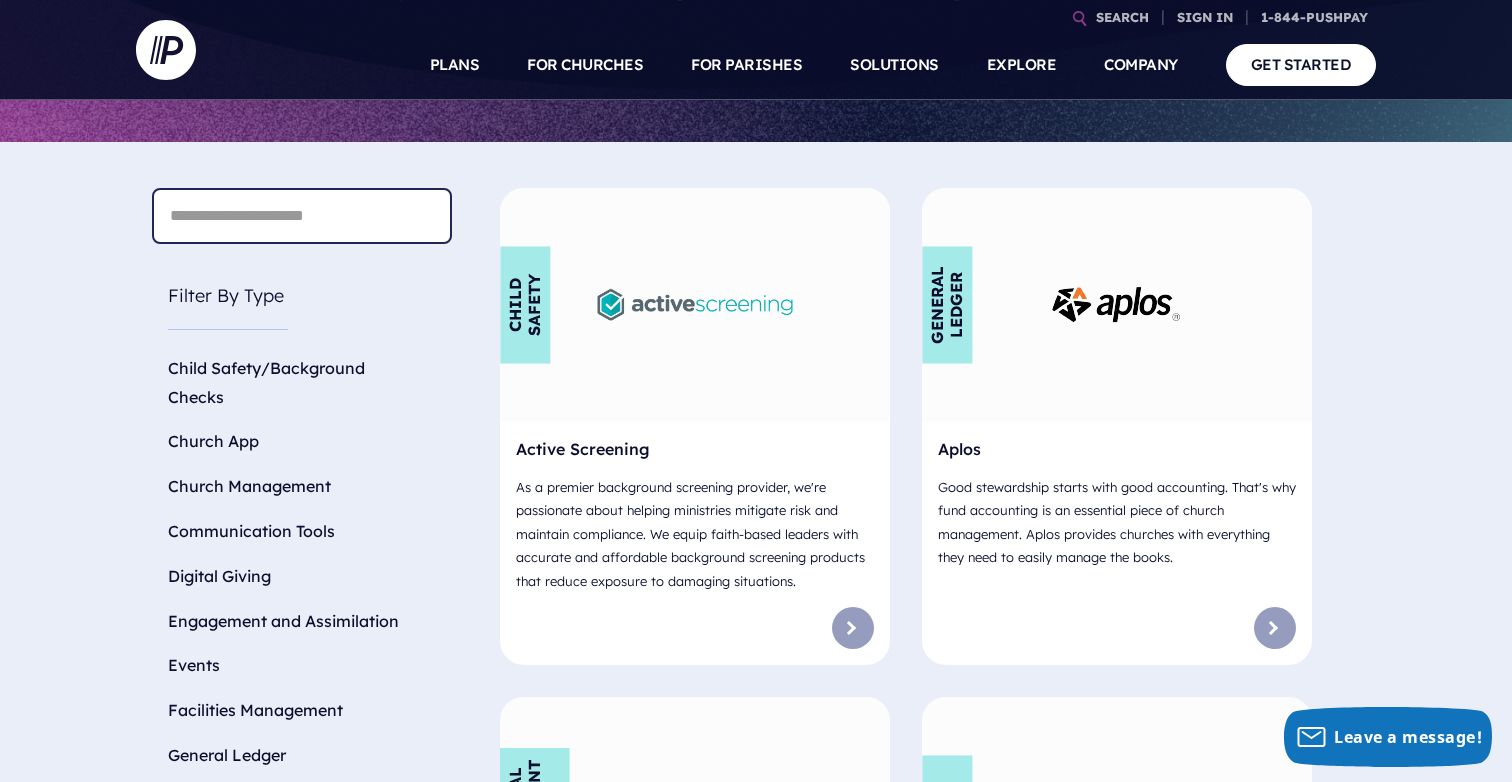 click at bounding box center [302, 216] 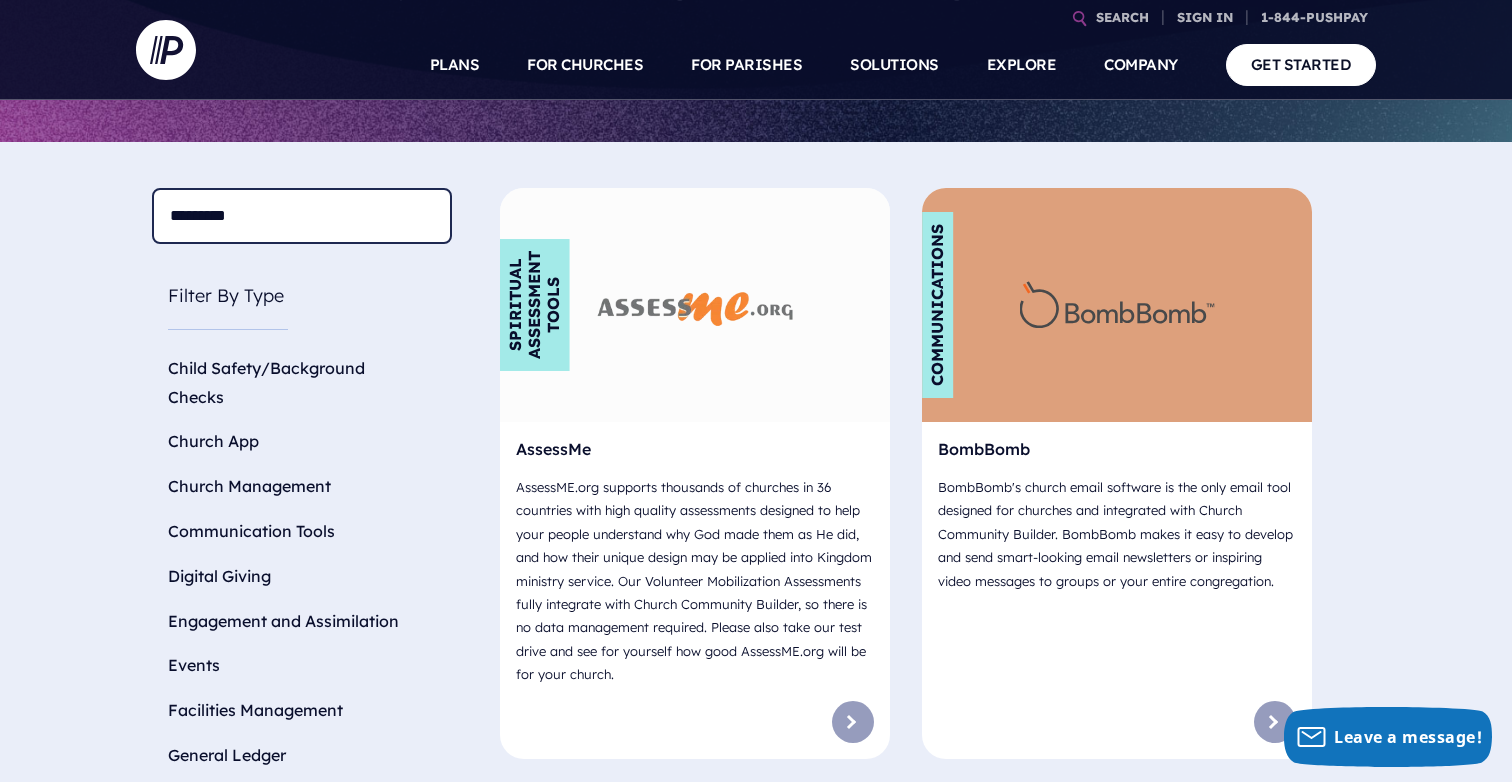 click on "*********" at bounding box center [302, 216] 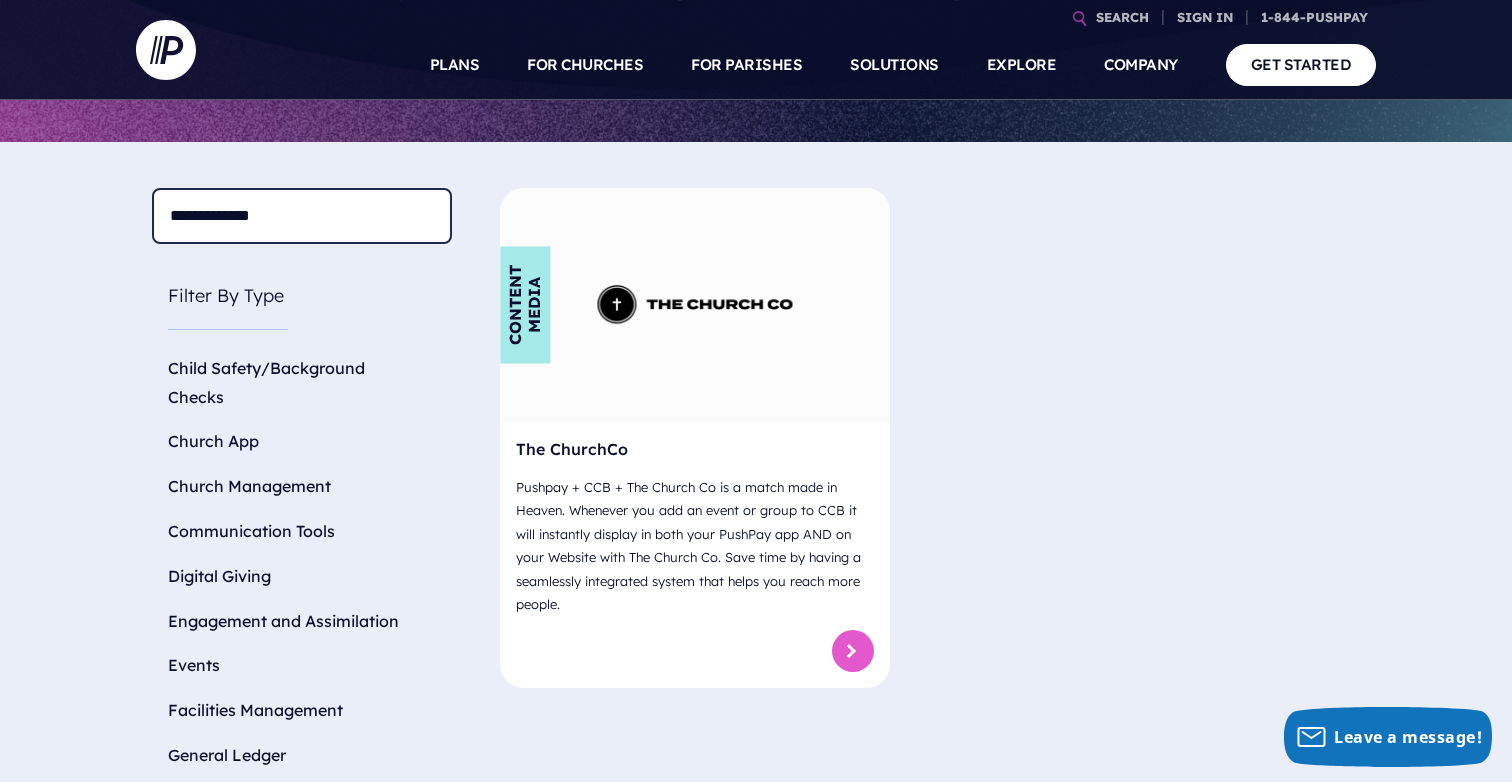 type on "**********" 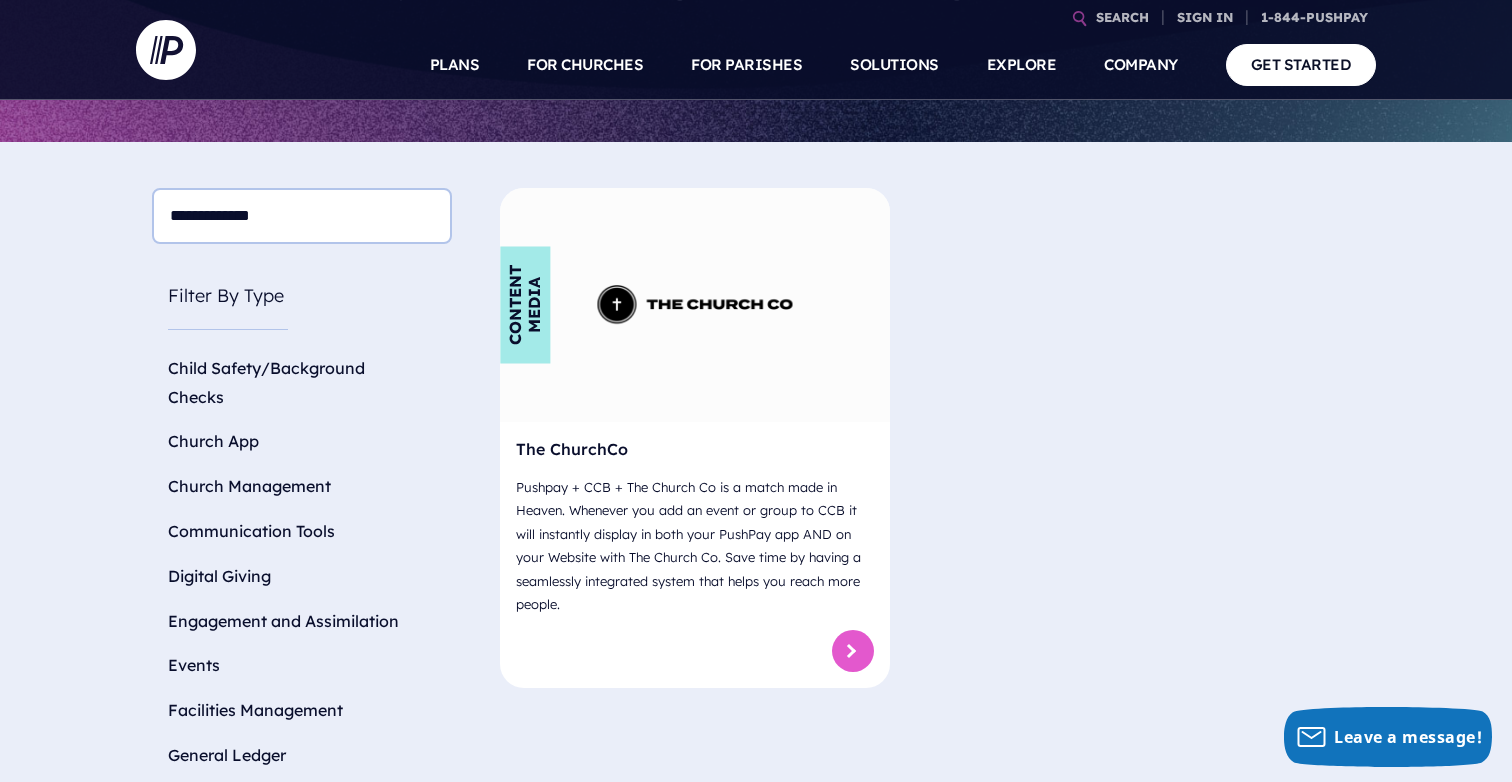 click at bounding box center (853, 651) 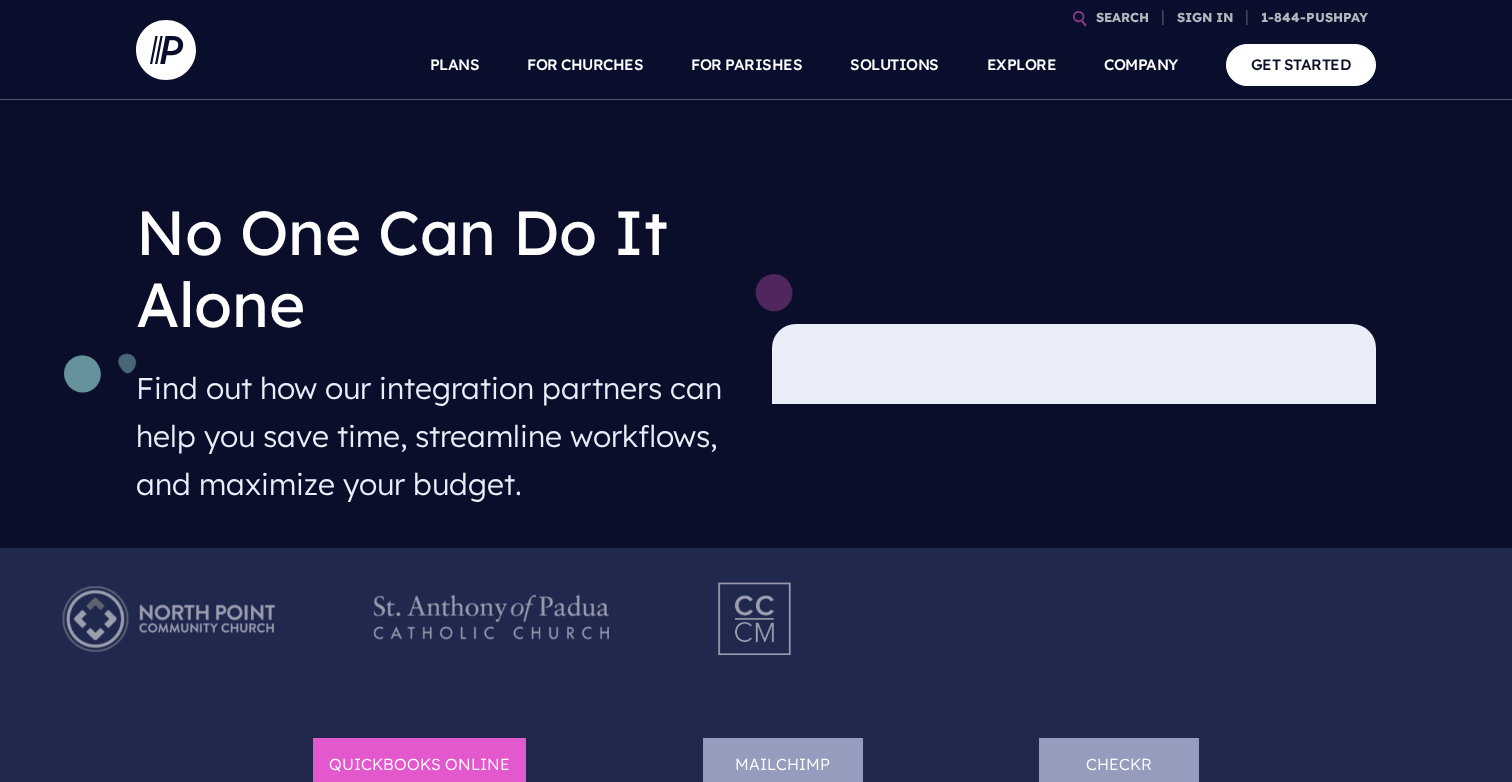scroll, scrollTop: 0, scrollLeft: 0, axis: both 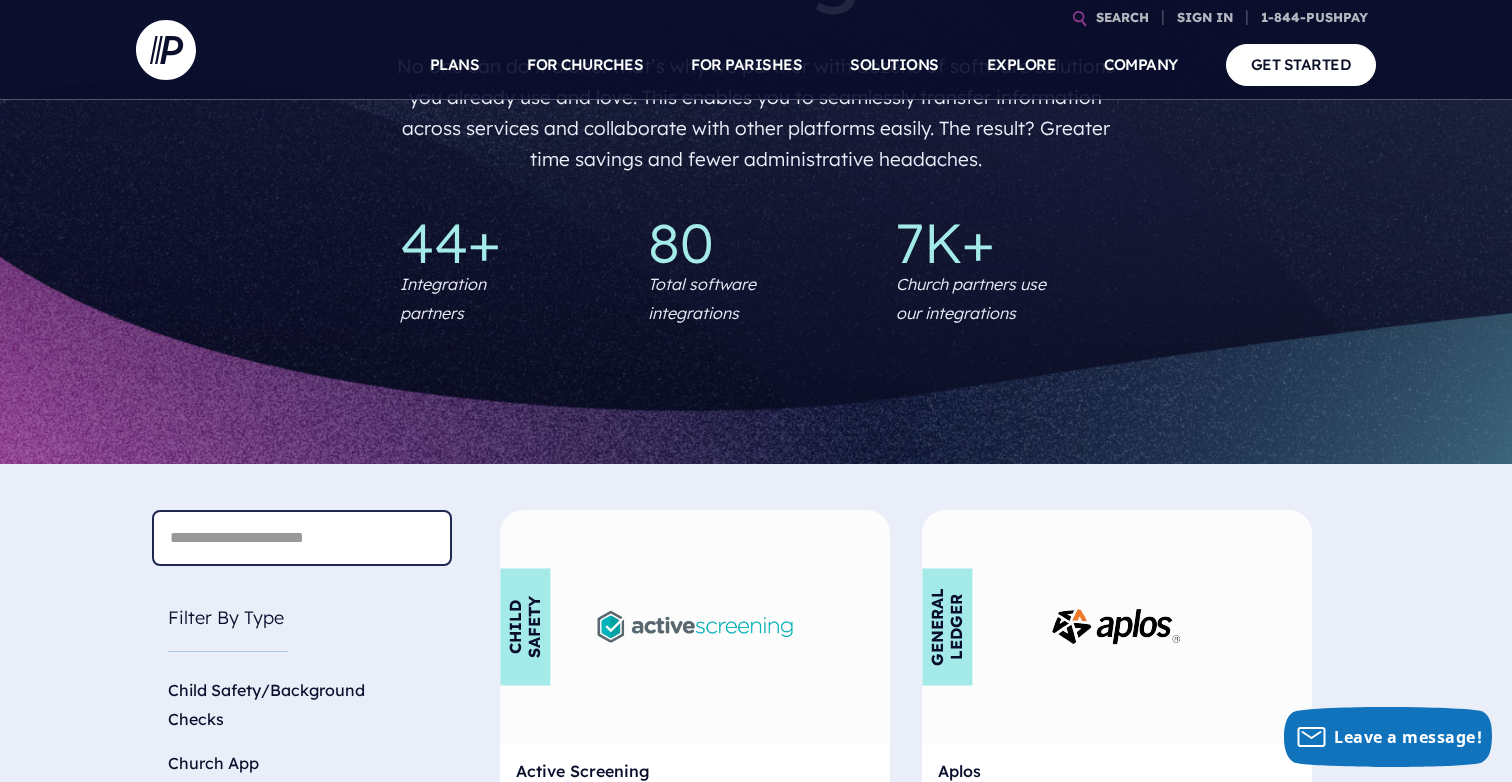 click at bounding box center (302, 538) 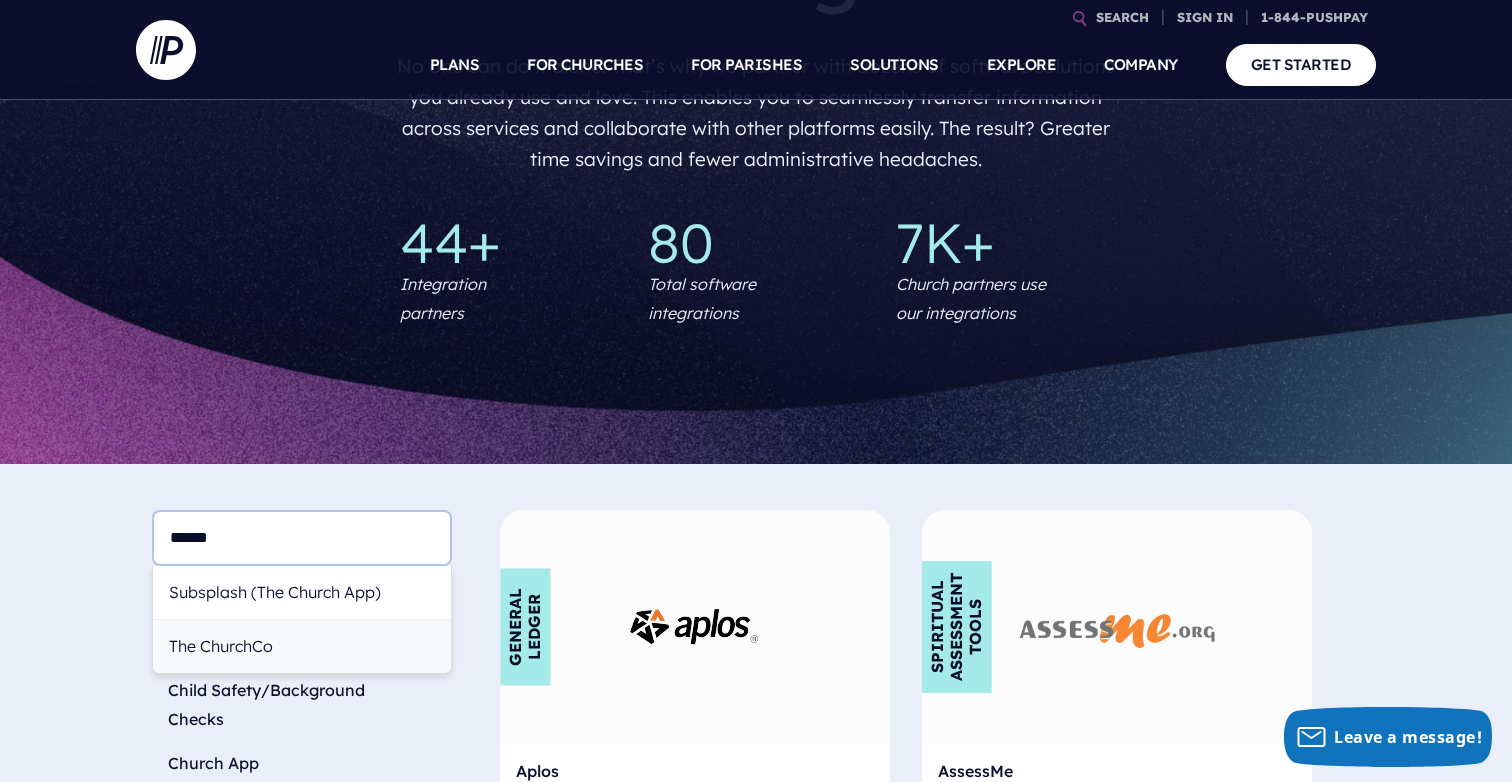 click on "The ChurchCo" at bounding box center [302, 646] 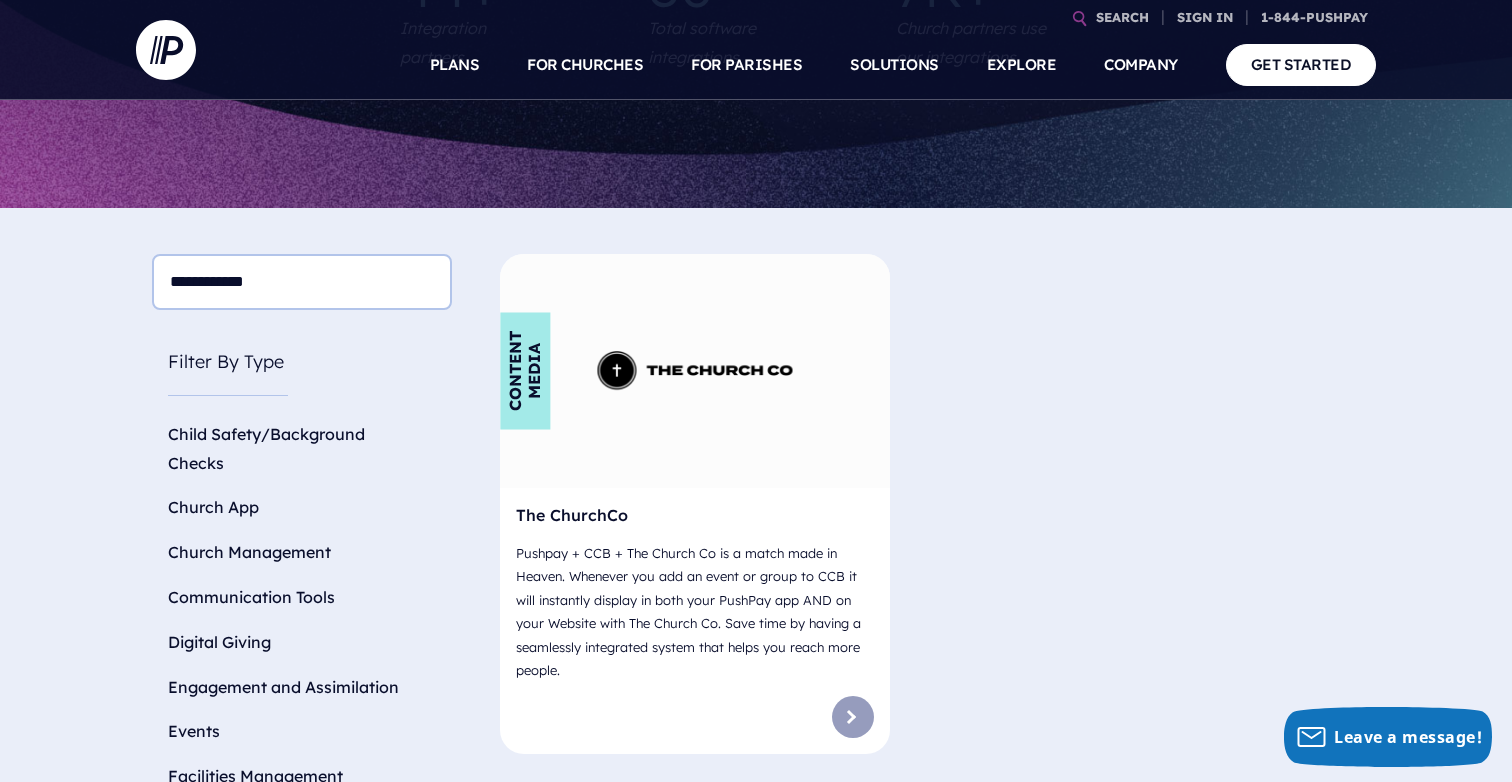 scroll, scrollTop: 500, scrollLeft: 0, axis: vertical 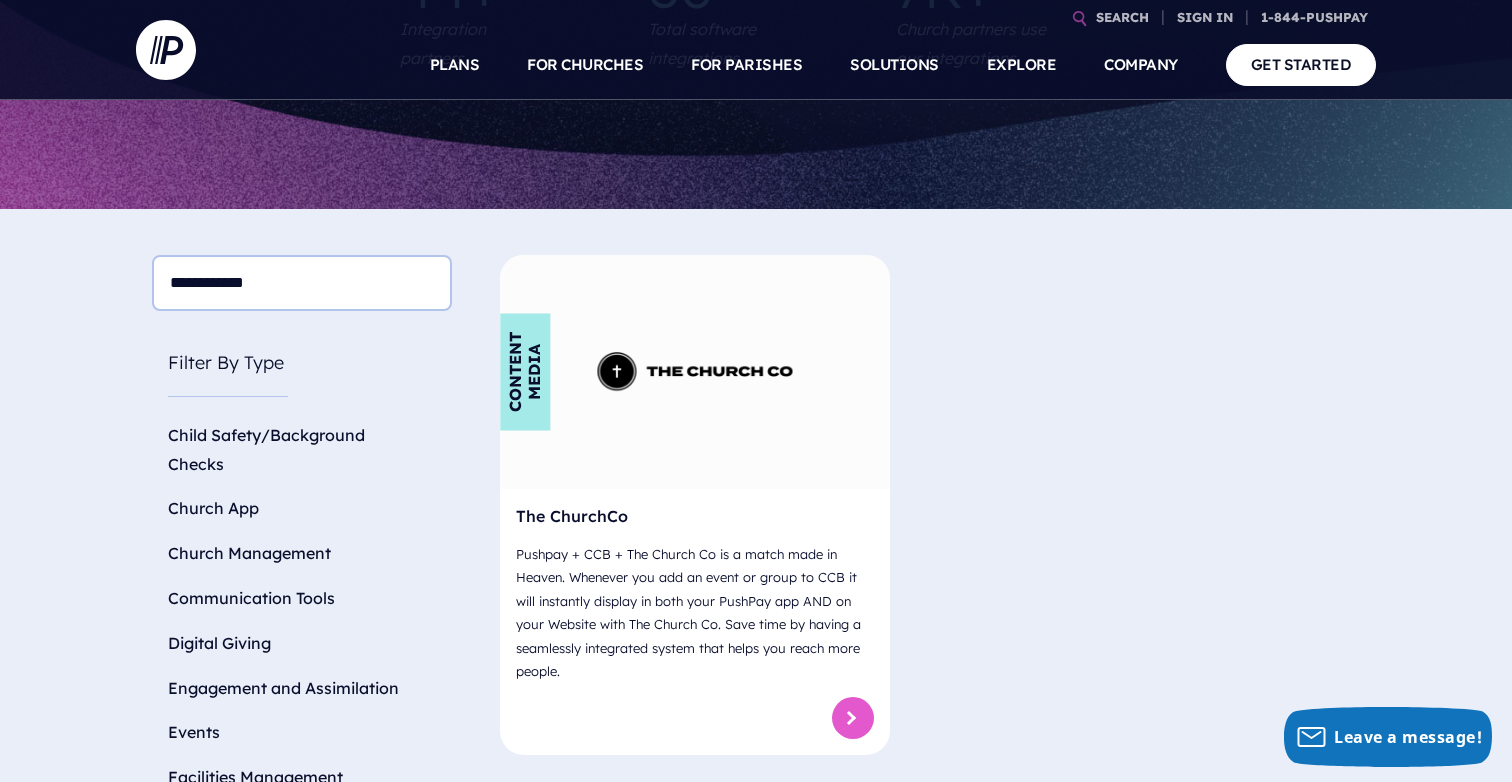 click at bounding box center (853, 718) 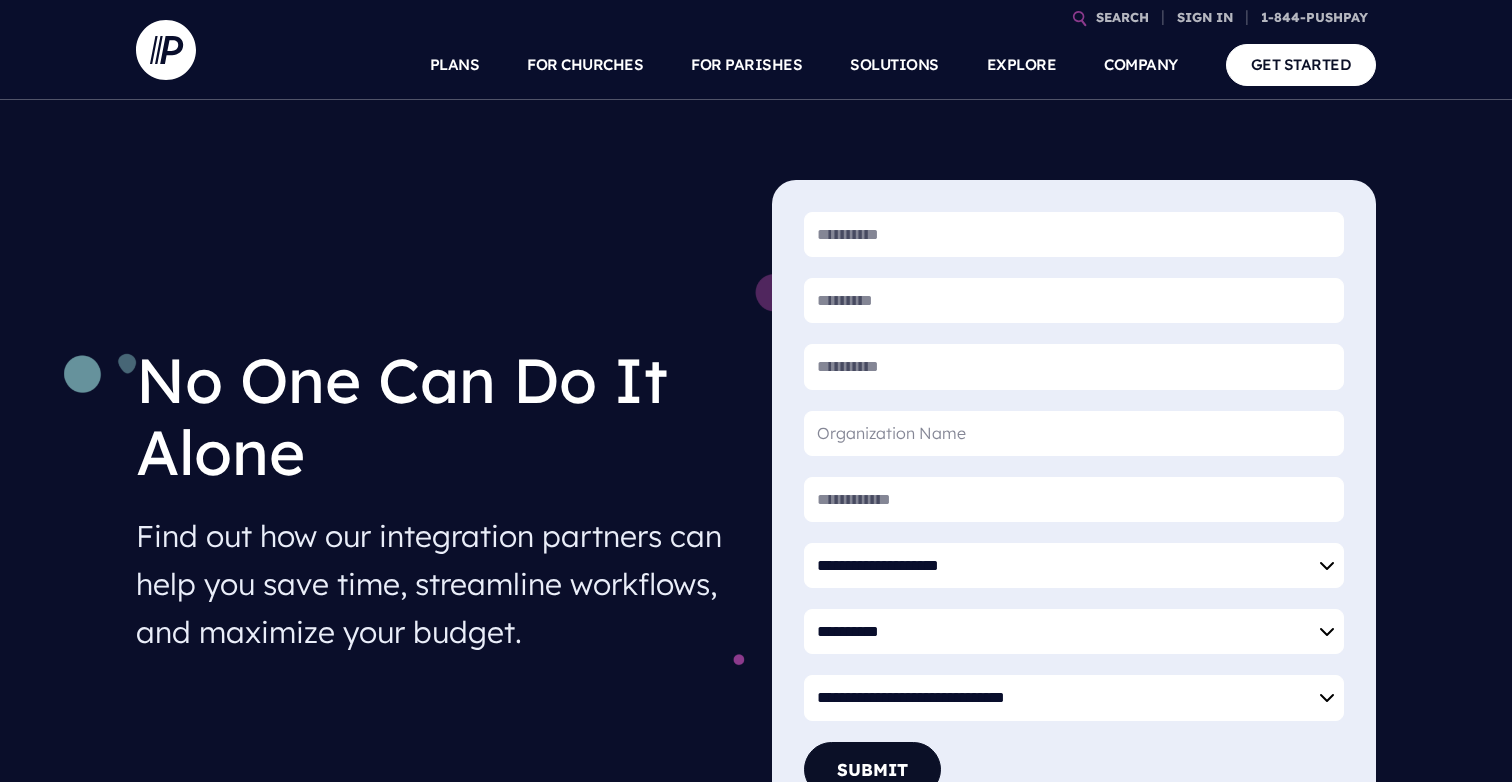 scroll, scrollTop: 0, scrollLeft: 0, axis: both 